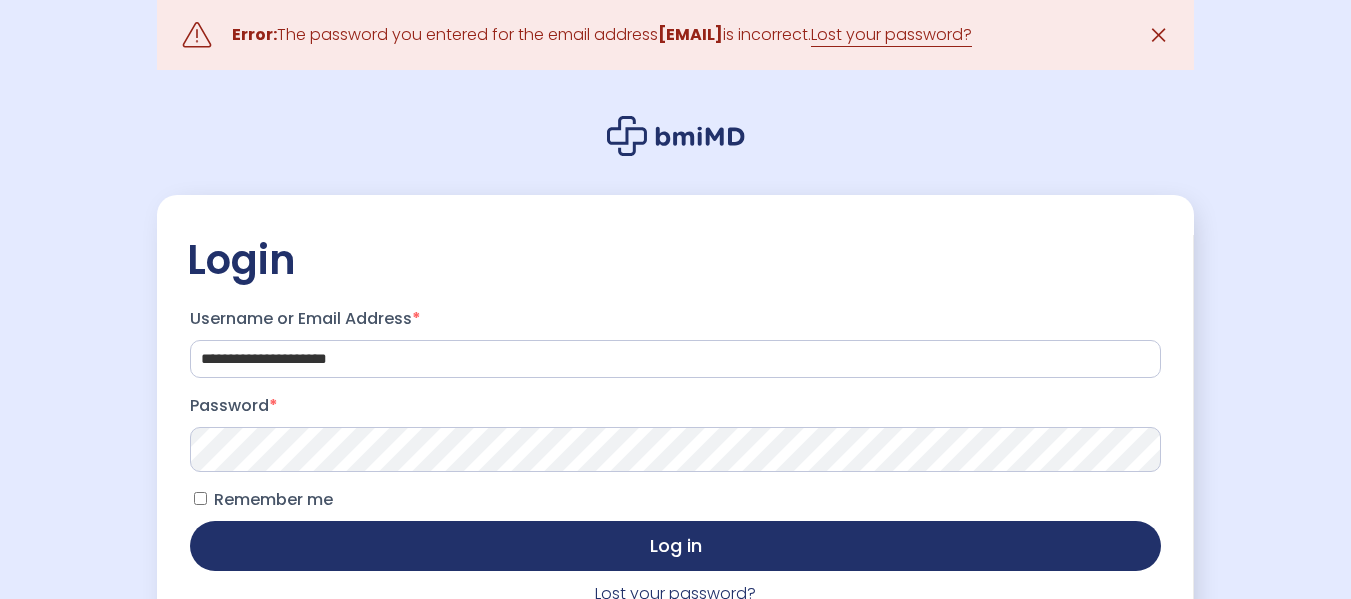 scroll, scrollTop: 0, scrollLeft: 0, axis: both 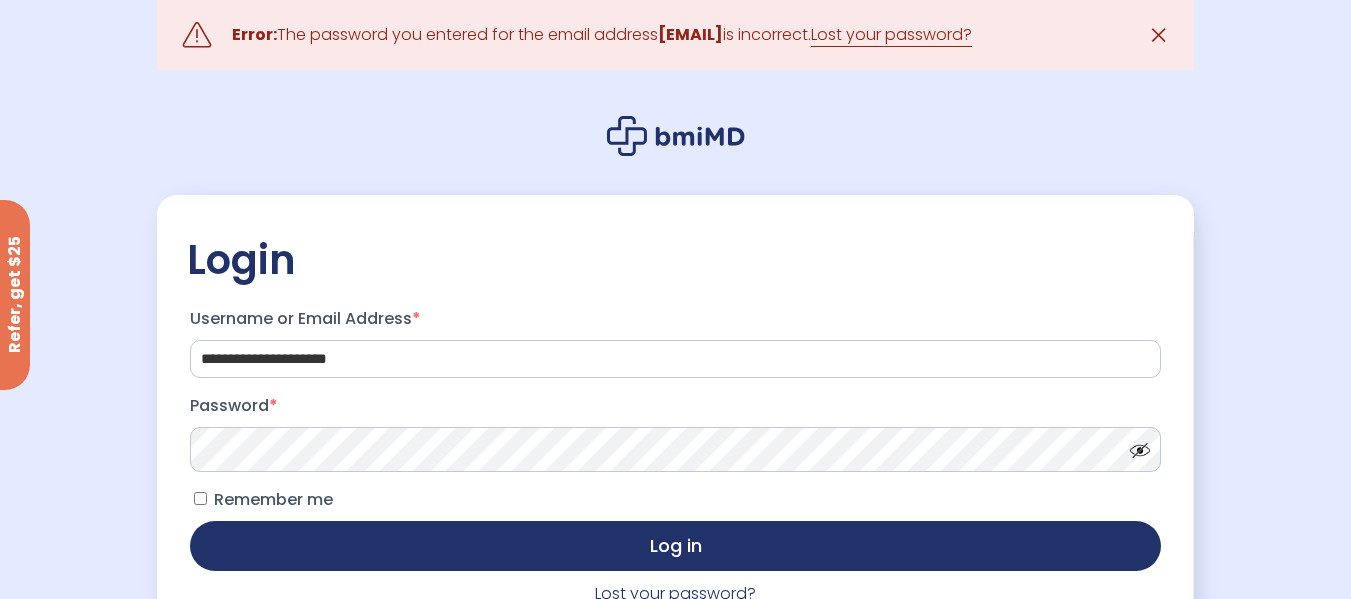 click at bounding box center (1135, 445) 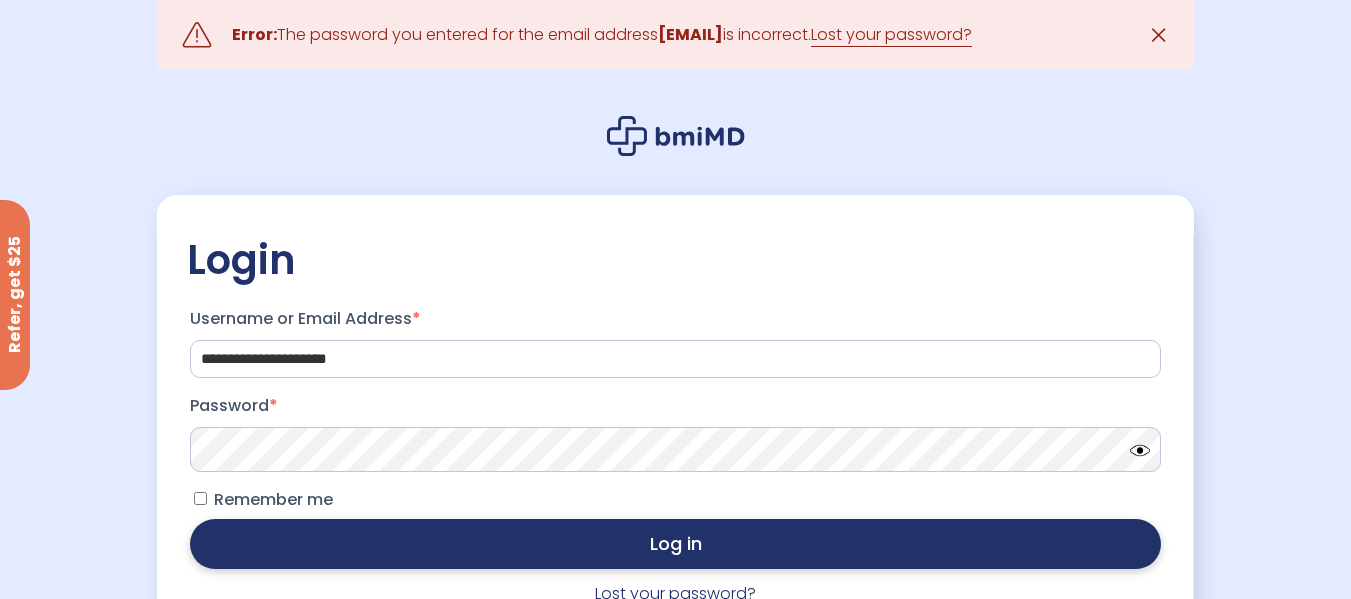 click on "Log in" at bounding box center (675, 544) 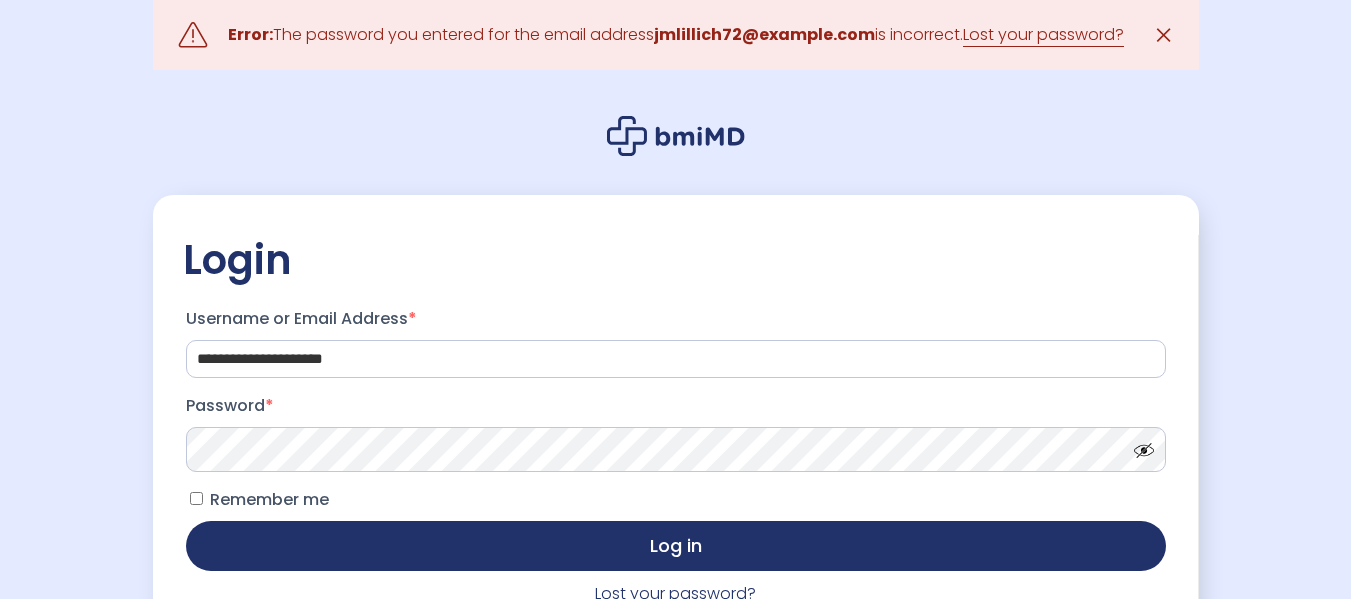 scroll, scrollTop: 0, scrollLeft: 0, axis: both 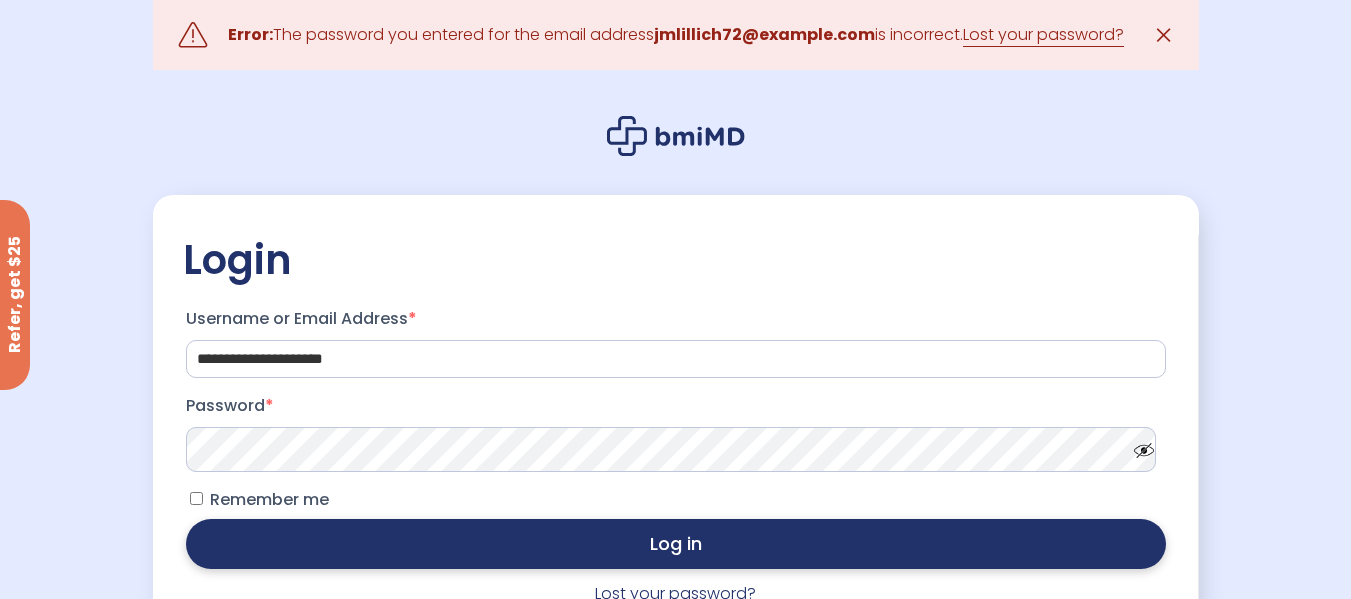 click on "Log in" at bounding box center [676, 544] 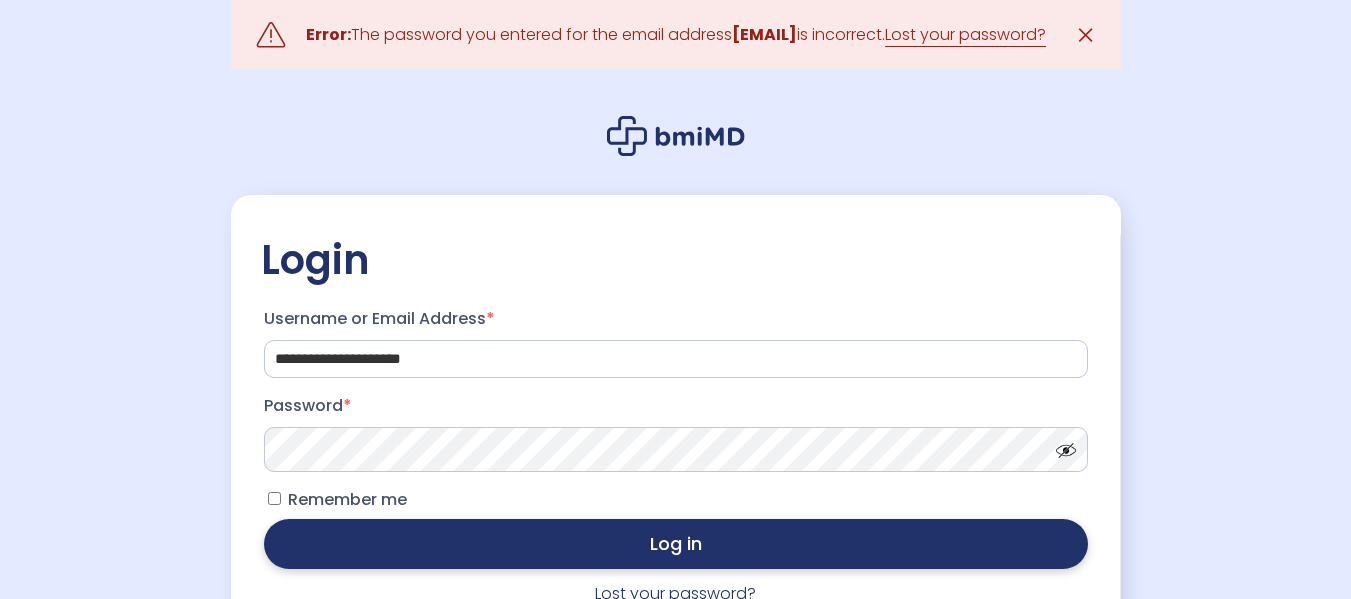 scroll, scrollTop: 0, scrollLeft: 0, axis: both 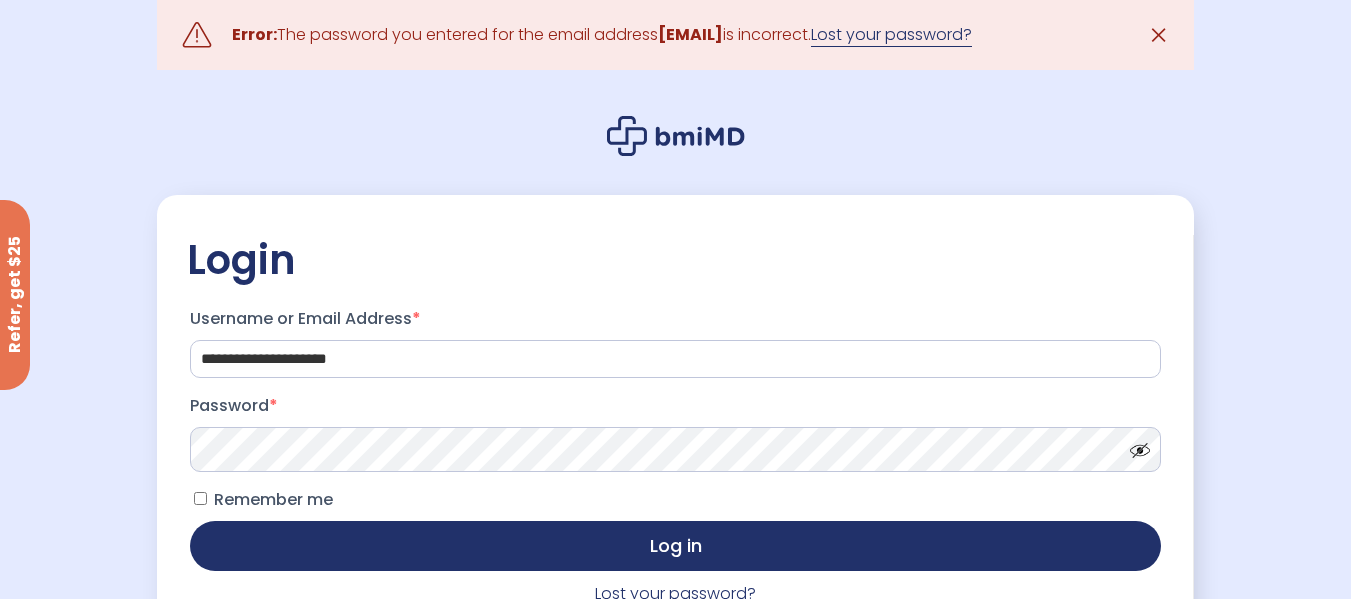 click on "Lost your password?" at bounding box center (891, 35) 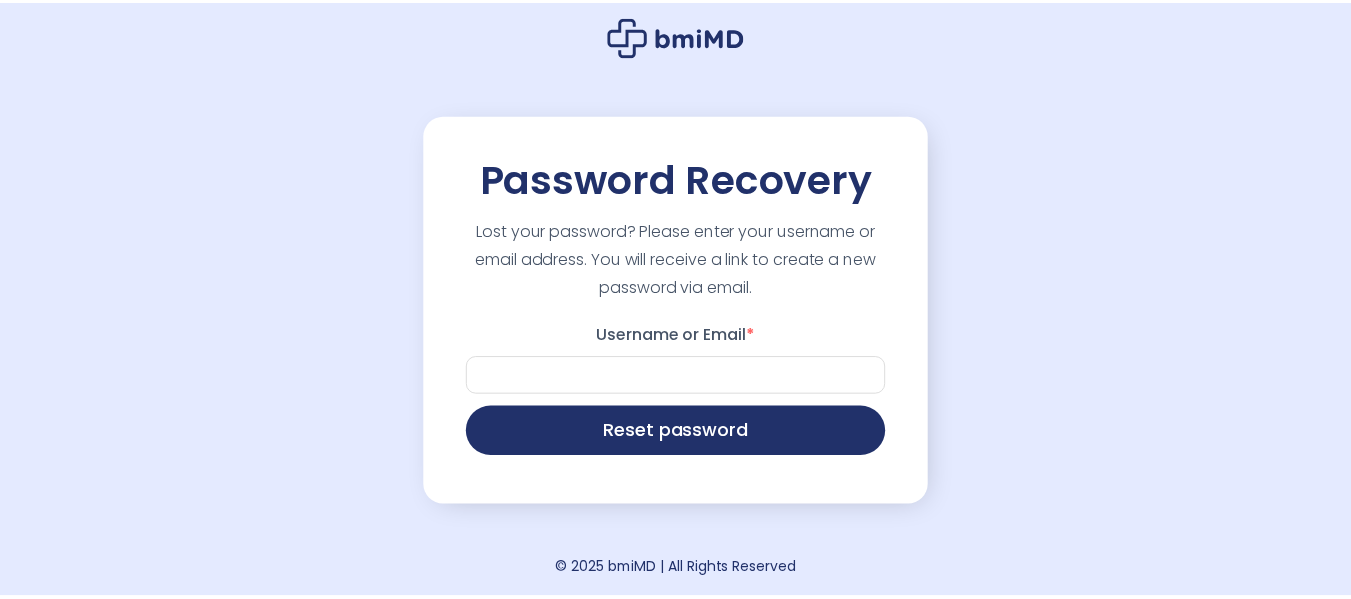 scroll, scrollTop: 0, scrollLeft: 0, axis: both 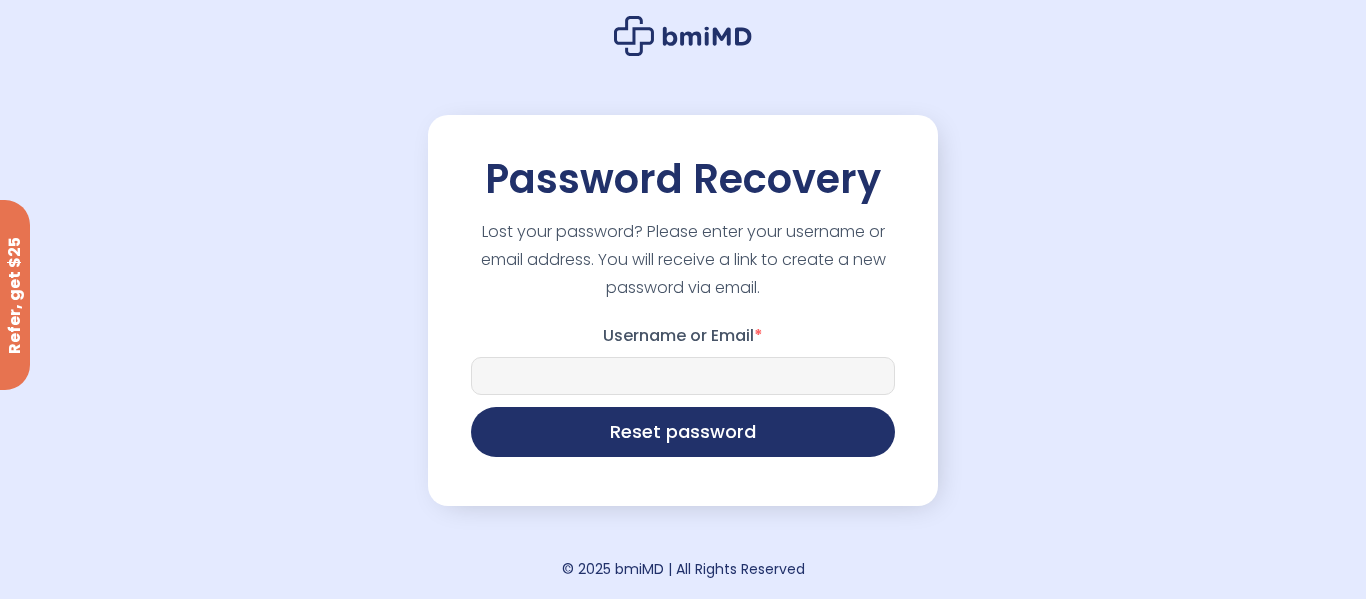 click on "Username or Email  *" at bounding box center [683, 376] 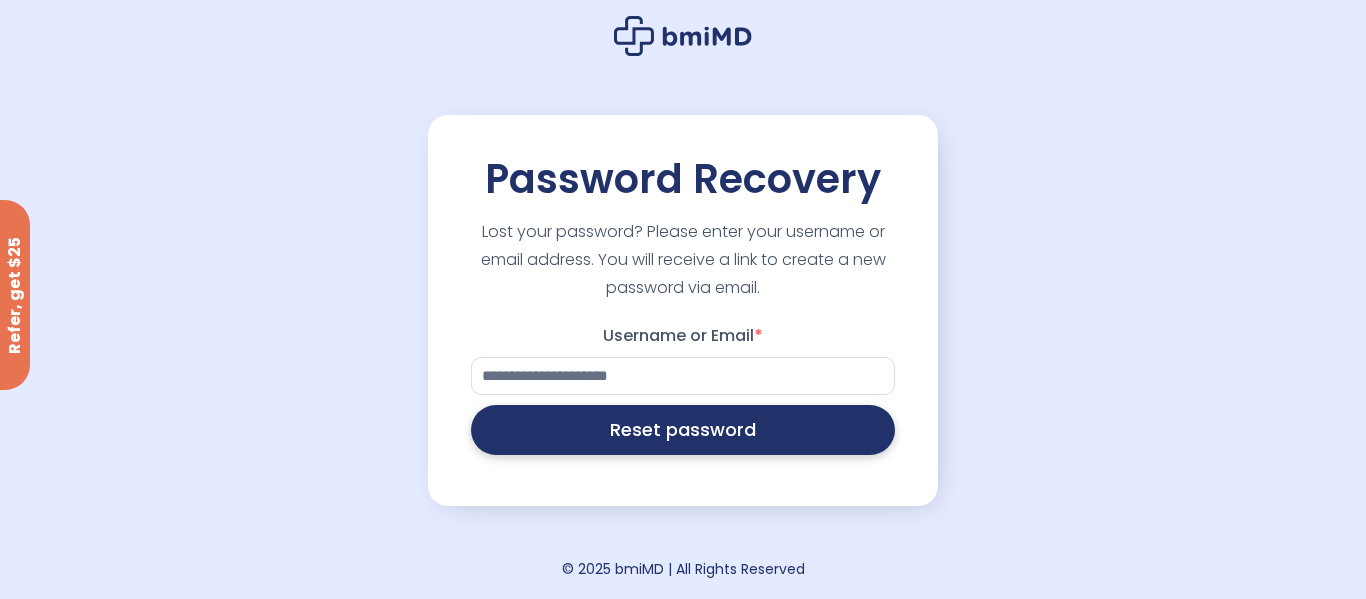 click on "Reset password" at bounding box center (683, 430) 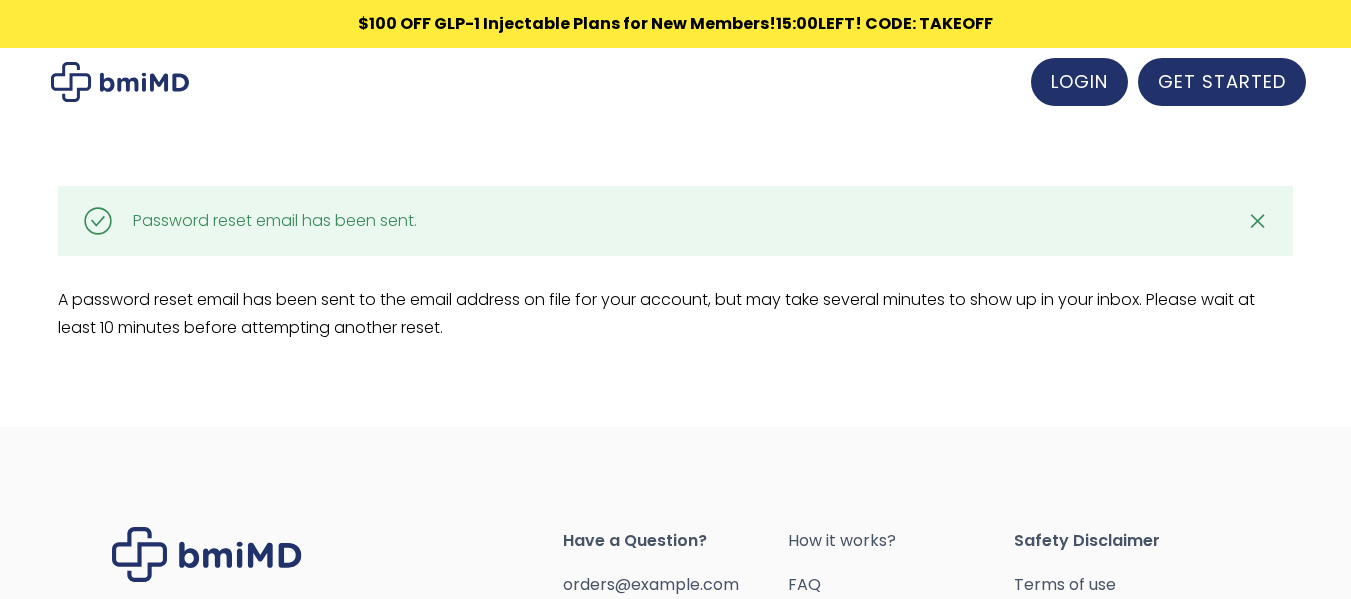 scroll, scrollTop: 0, scrollLeft: 0, axis: both 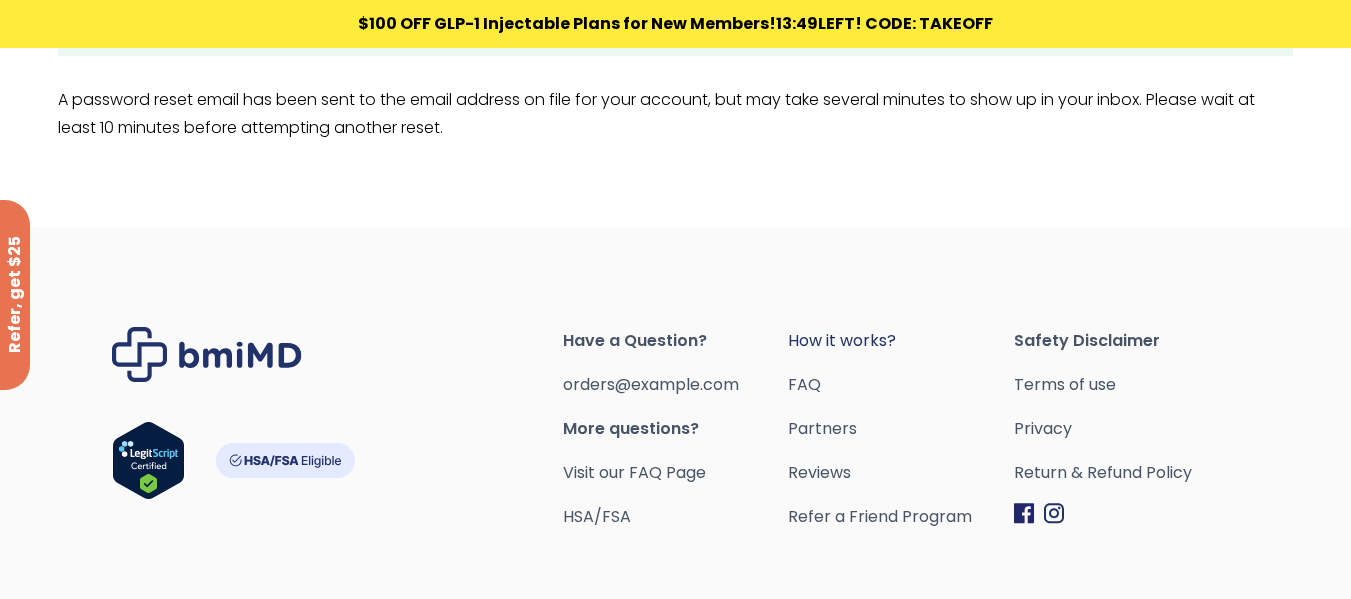 click on "How it works?" at bounding box center [900, 341] 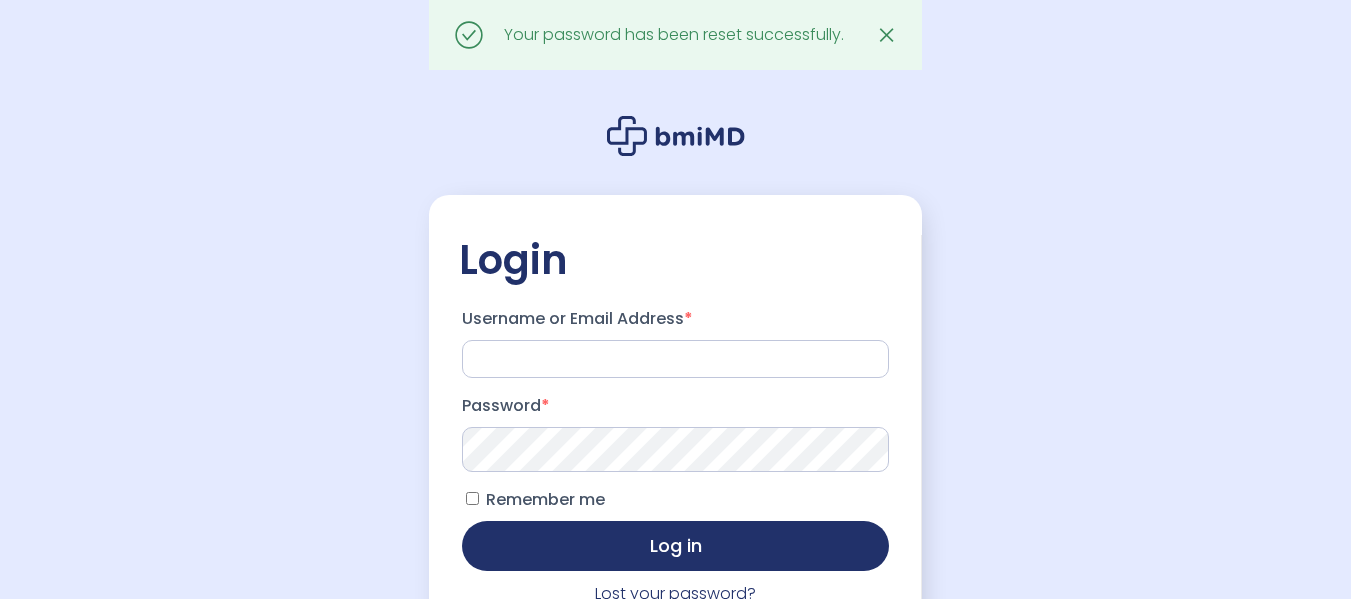 scroll, scrollTop: 0, scrollLeft: 0, axis: both 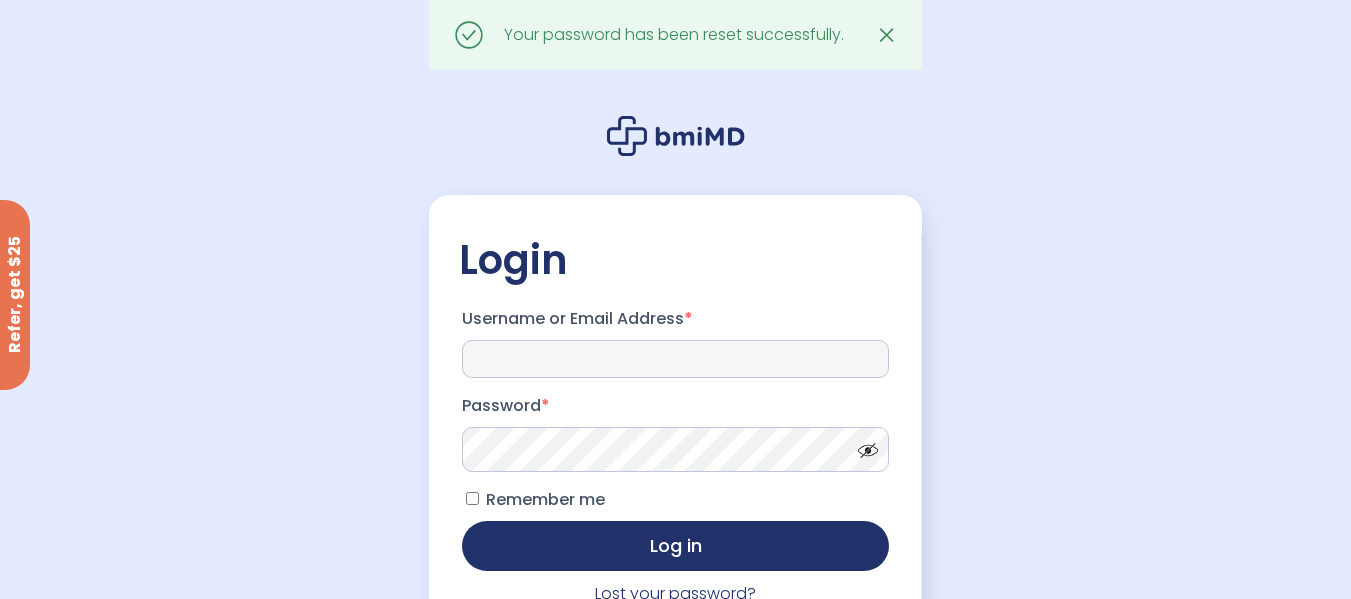click on "Username or Email Address  *" at bounding box center (675, 359) 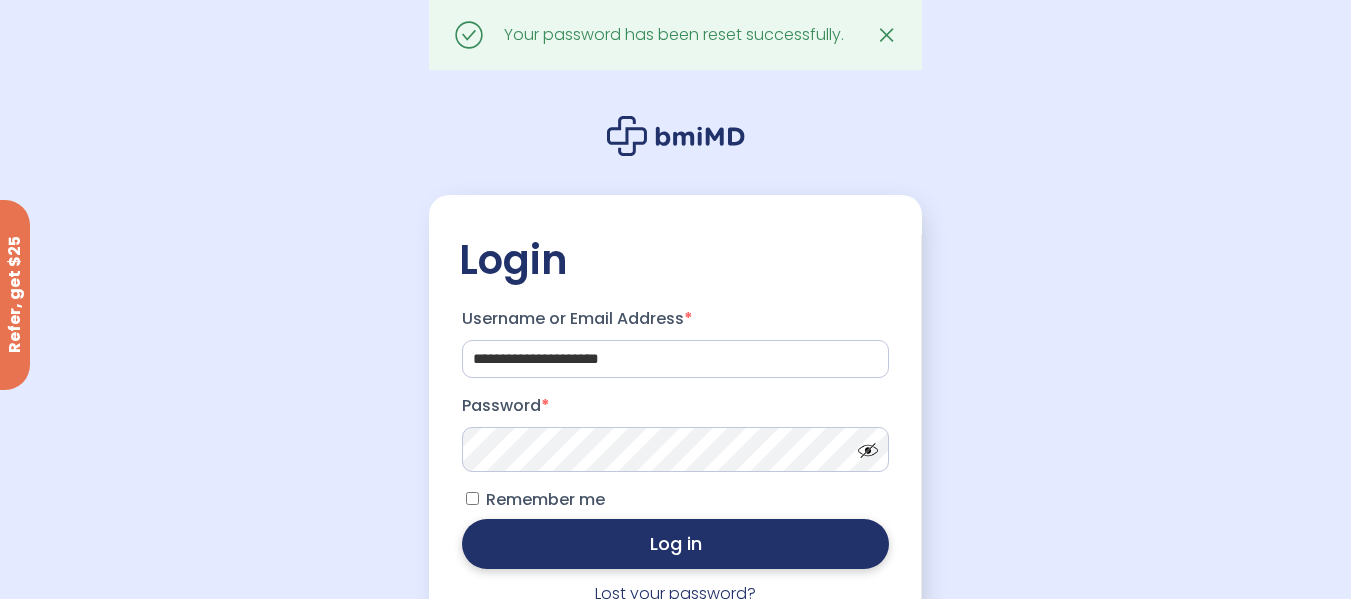 click on "Log in" at bounding box center (675, 544) 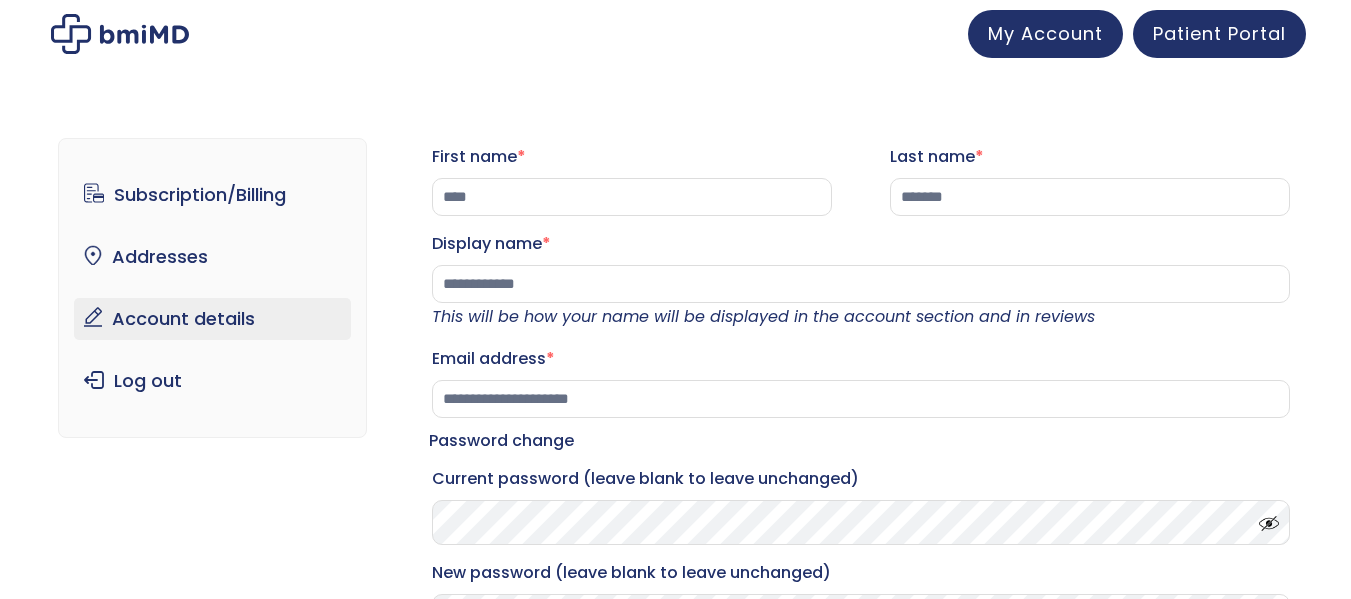 scroll, scrollTop: 0, scrollLeft: 0, axis: both 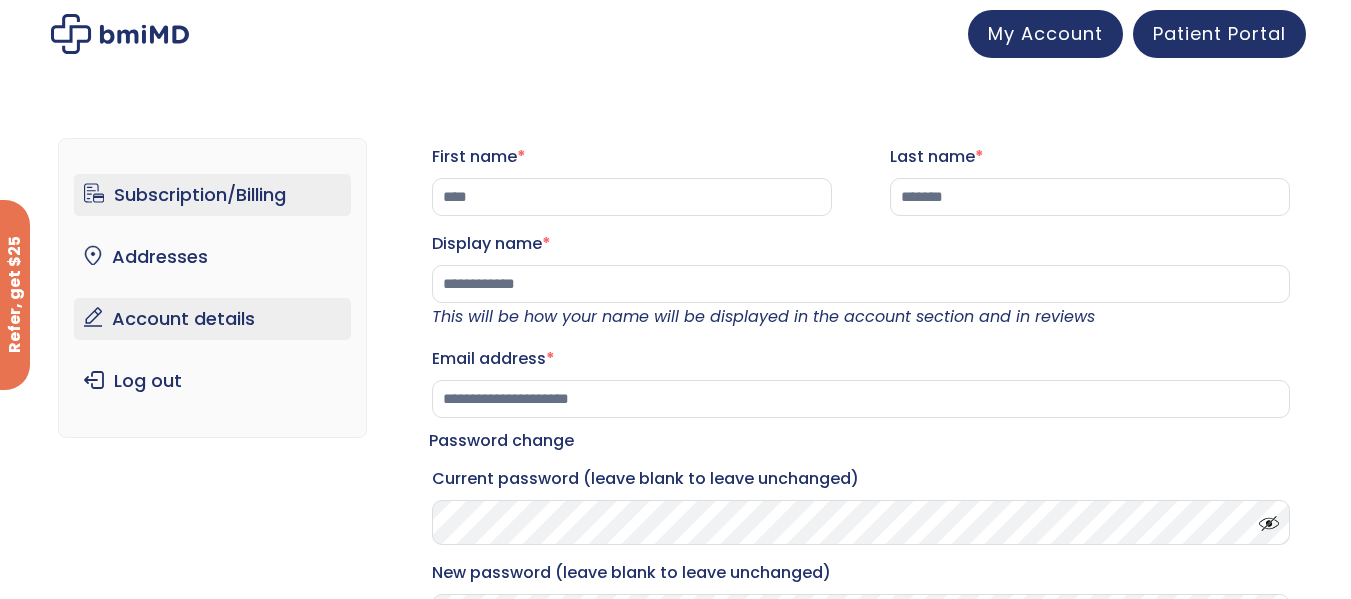 click on "Subscription/Billing" at bounding box center (212, 195) 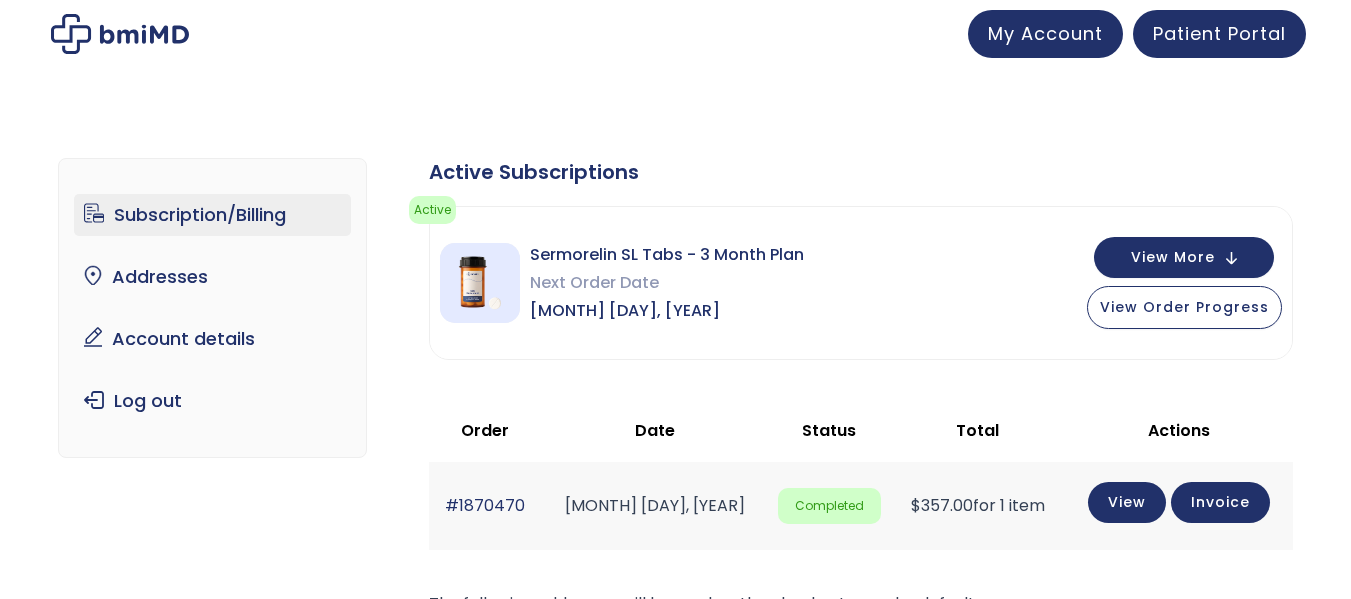 scroll, scrollTop: 0, scrollLeft: 0, axis: both 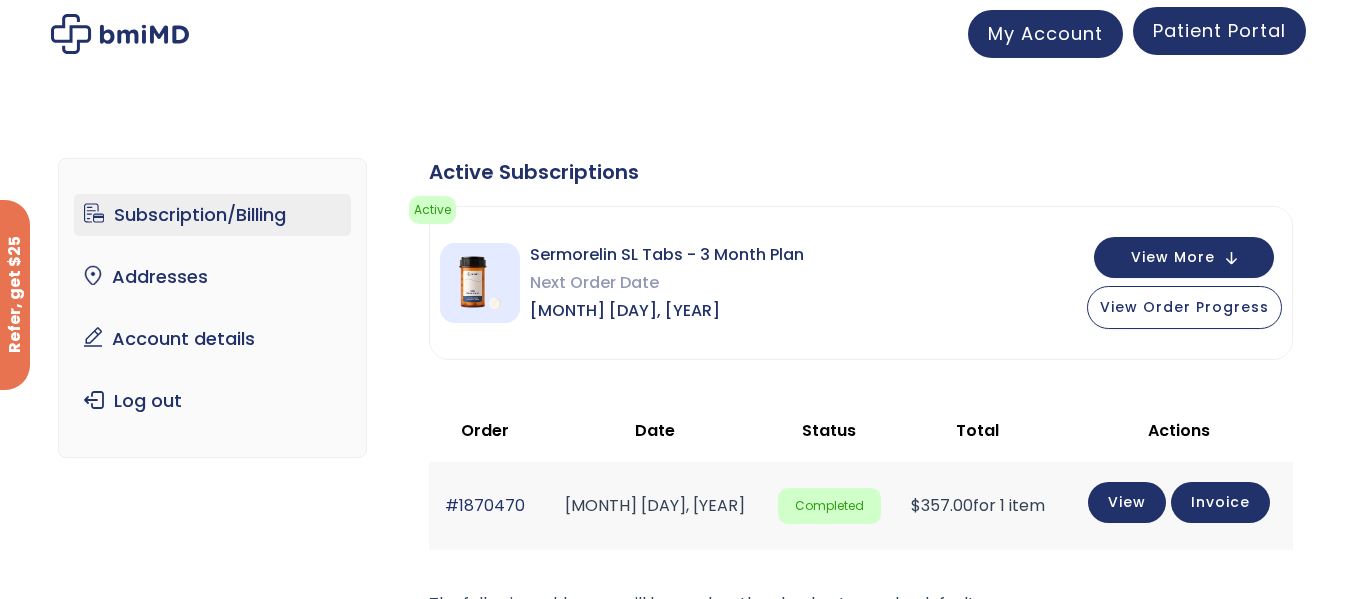 click on "Patient Portal" at bounding box center (1219, 30) 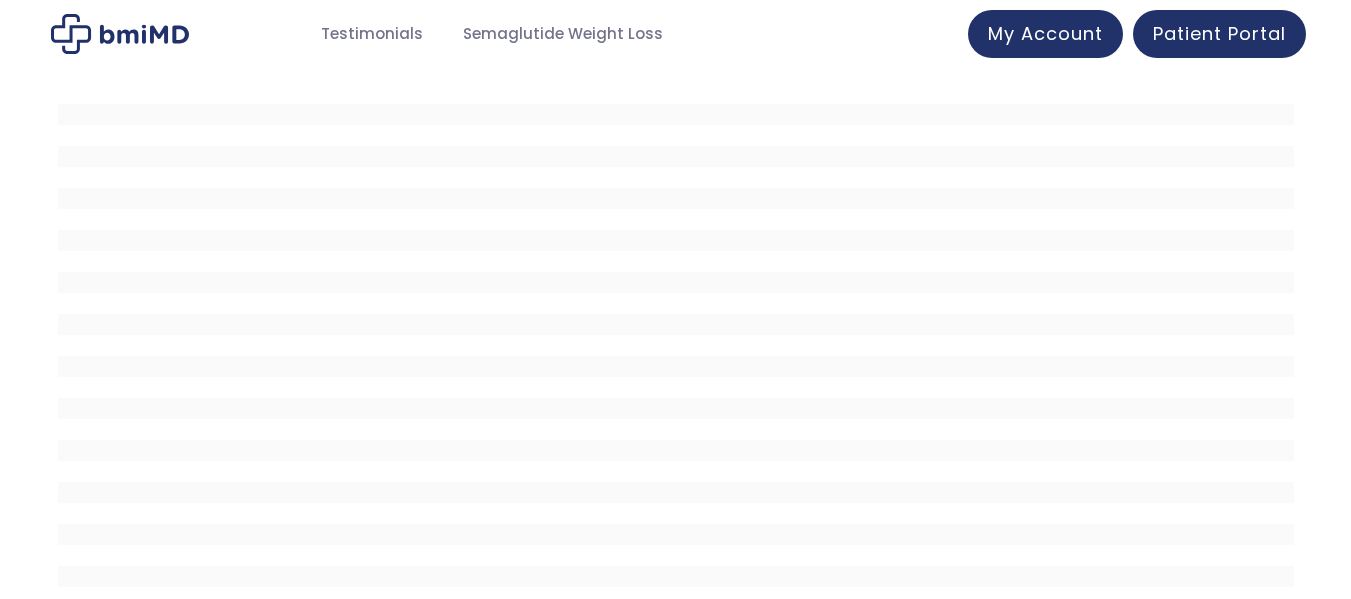 scroll, scrollTop: 0, scrollLeft: 0, axis: both 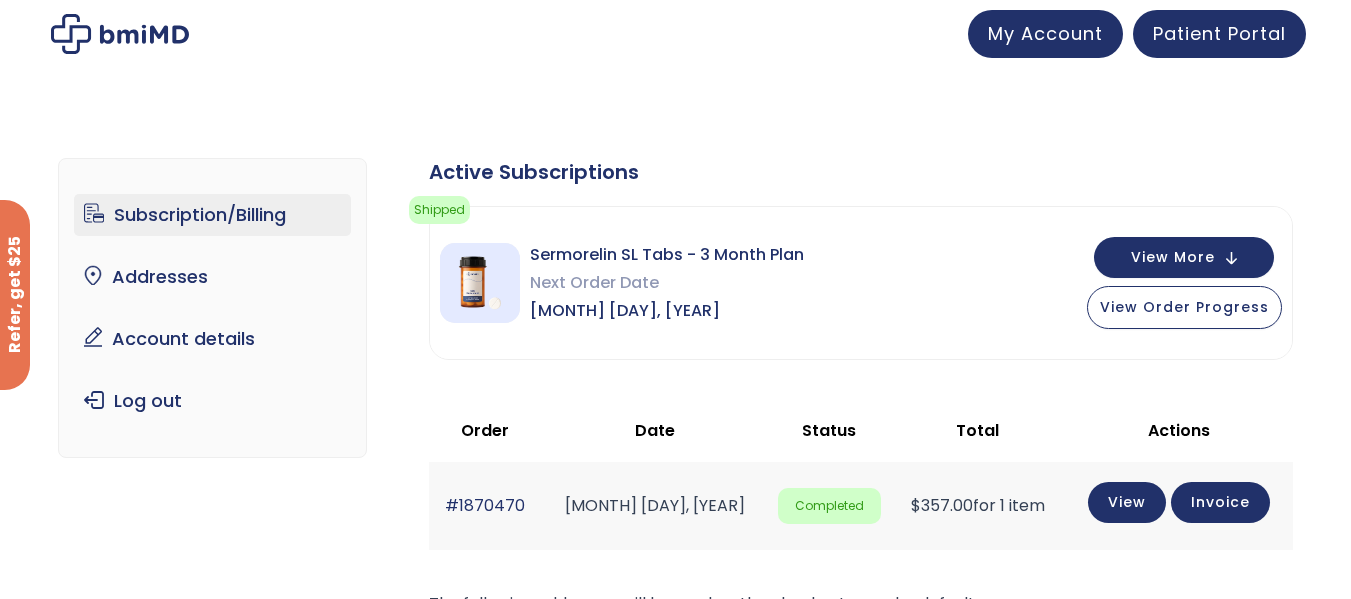 click at bounding box center [120, 34] 